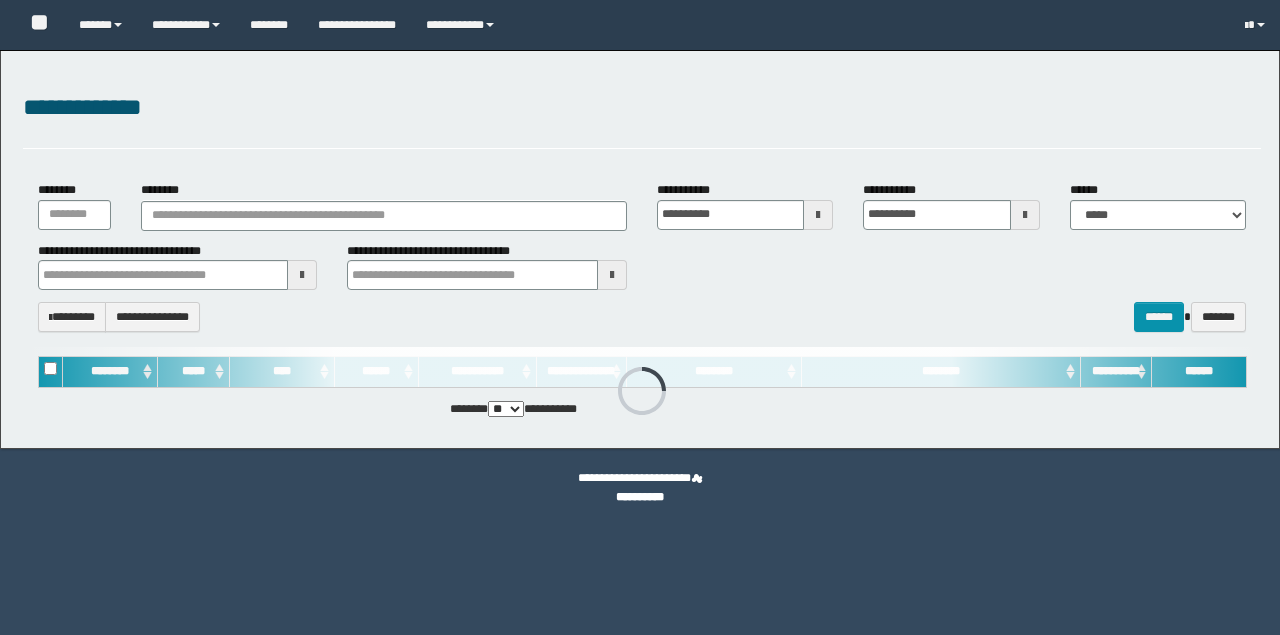 scroll, scrollTop: 0, scrollLeft: 0, axis: both 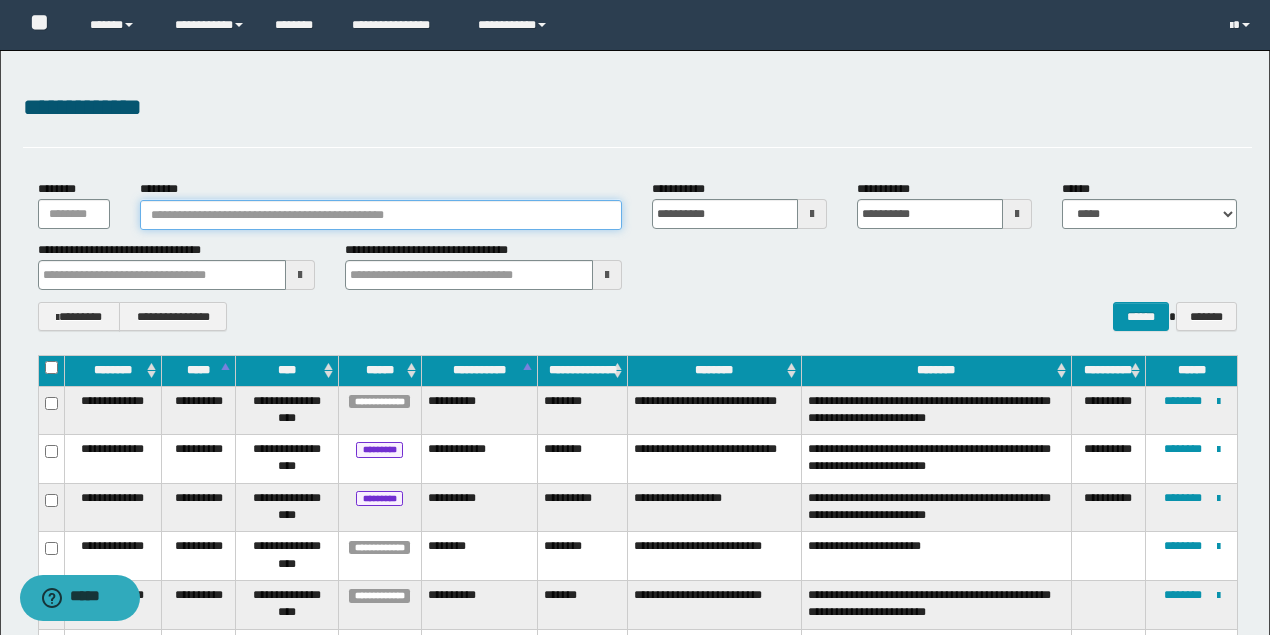 click on "********" at bounding box center (381, 215) 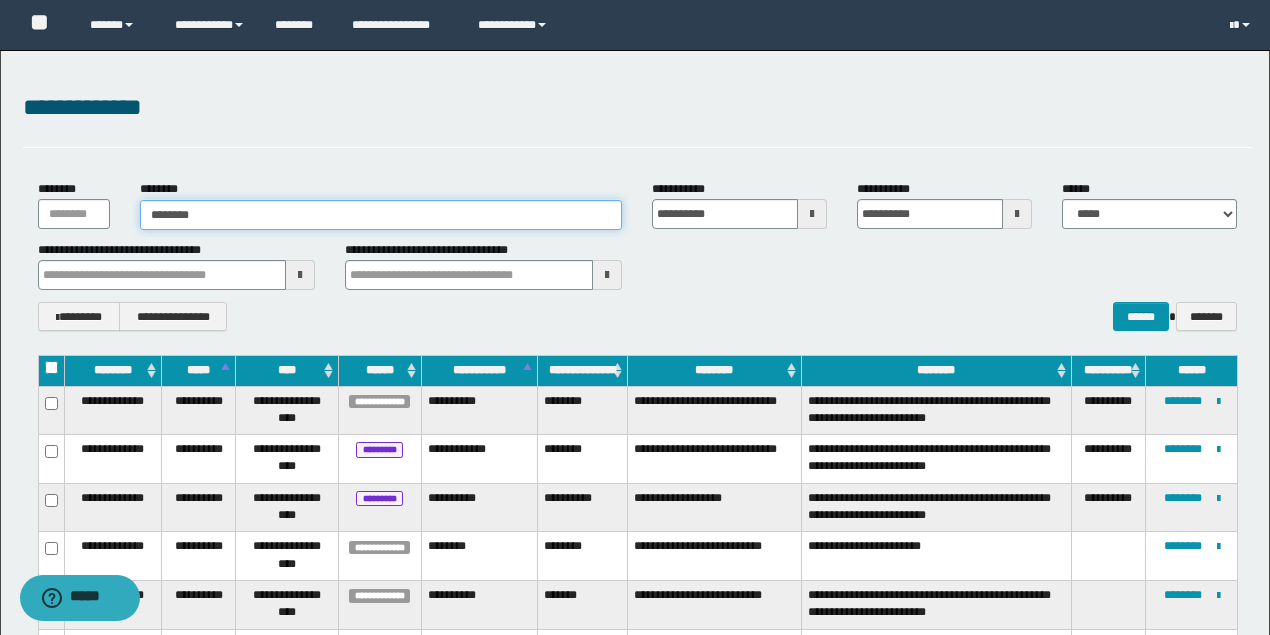 type on "********" 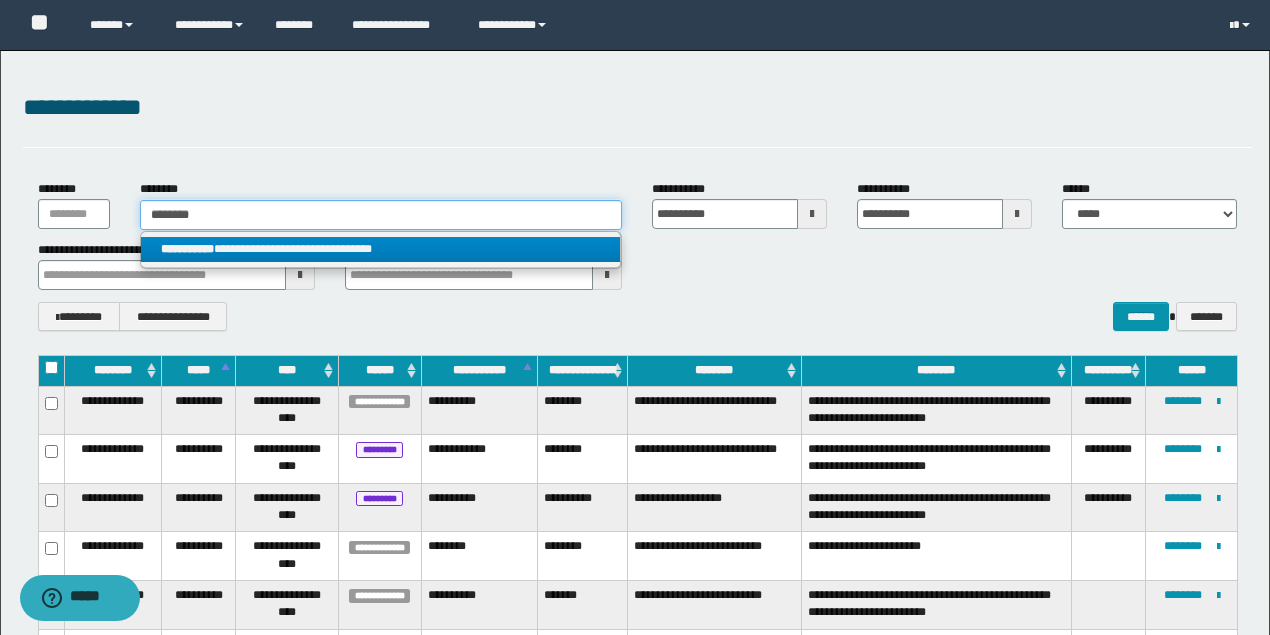type on "********" 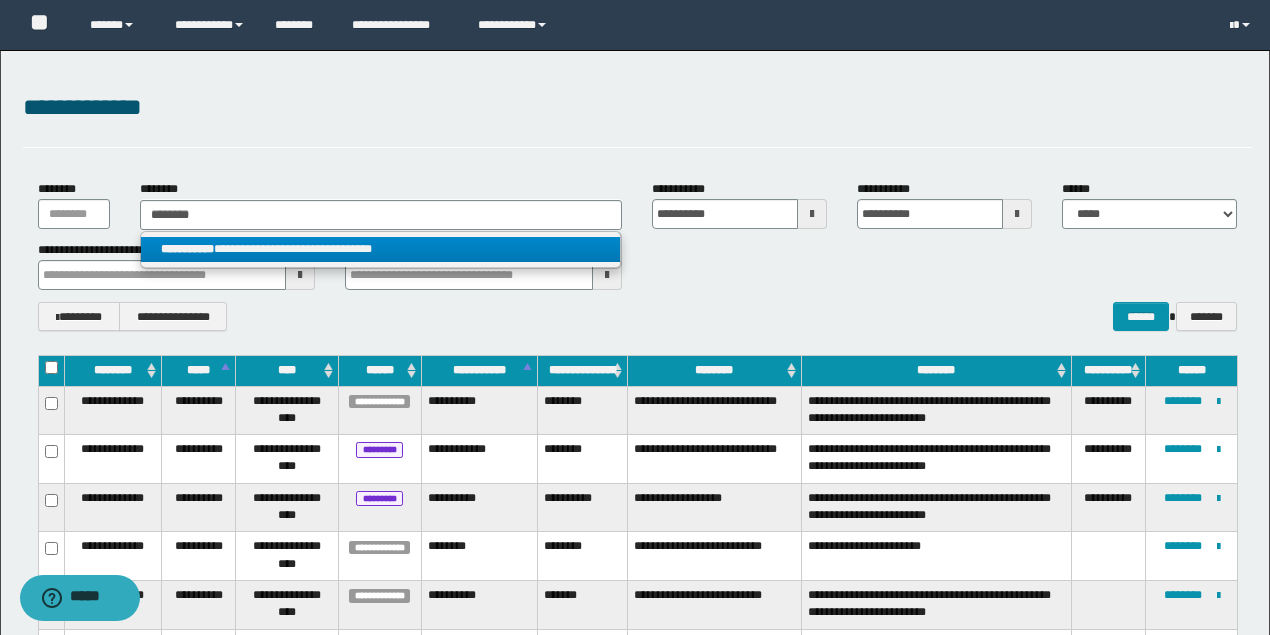 click on "**********" at bounding box center [380, 249] 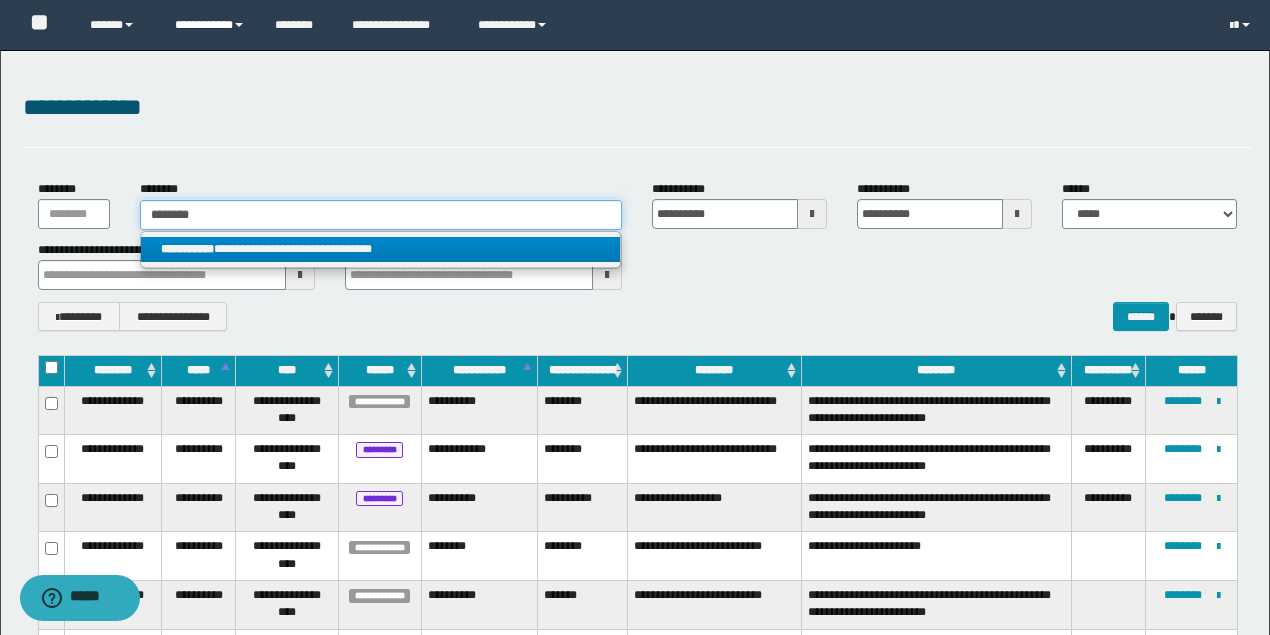 type 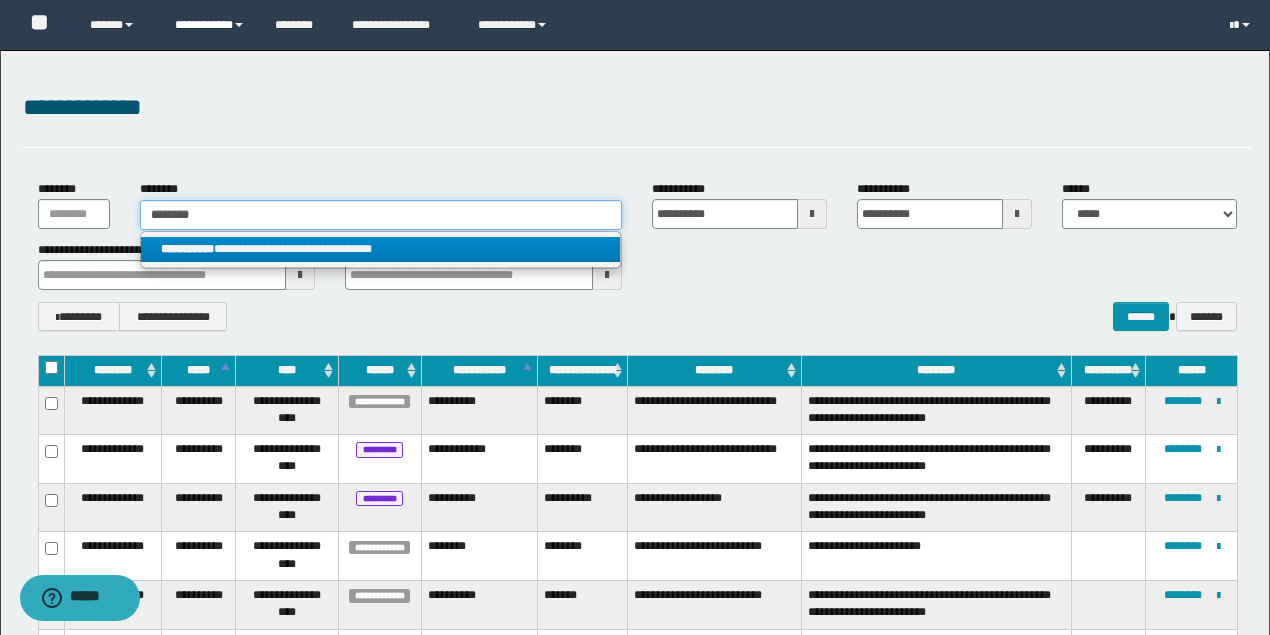 type on "**********" 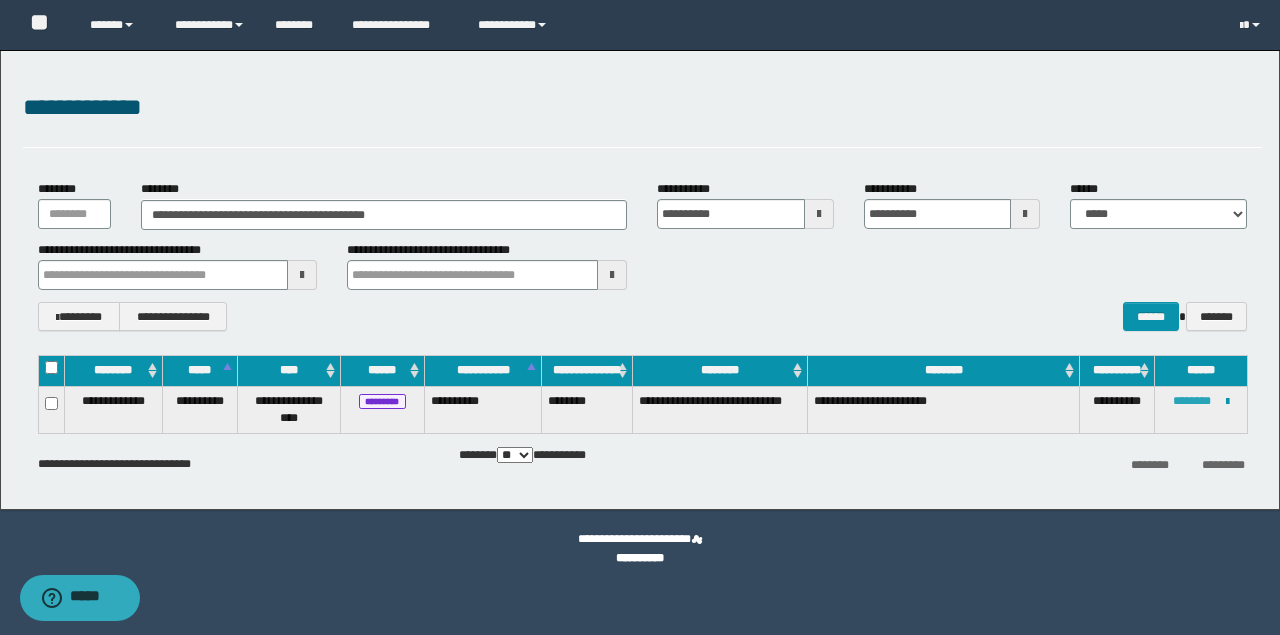 click on "********" at bounding box center (1192, 401) 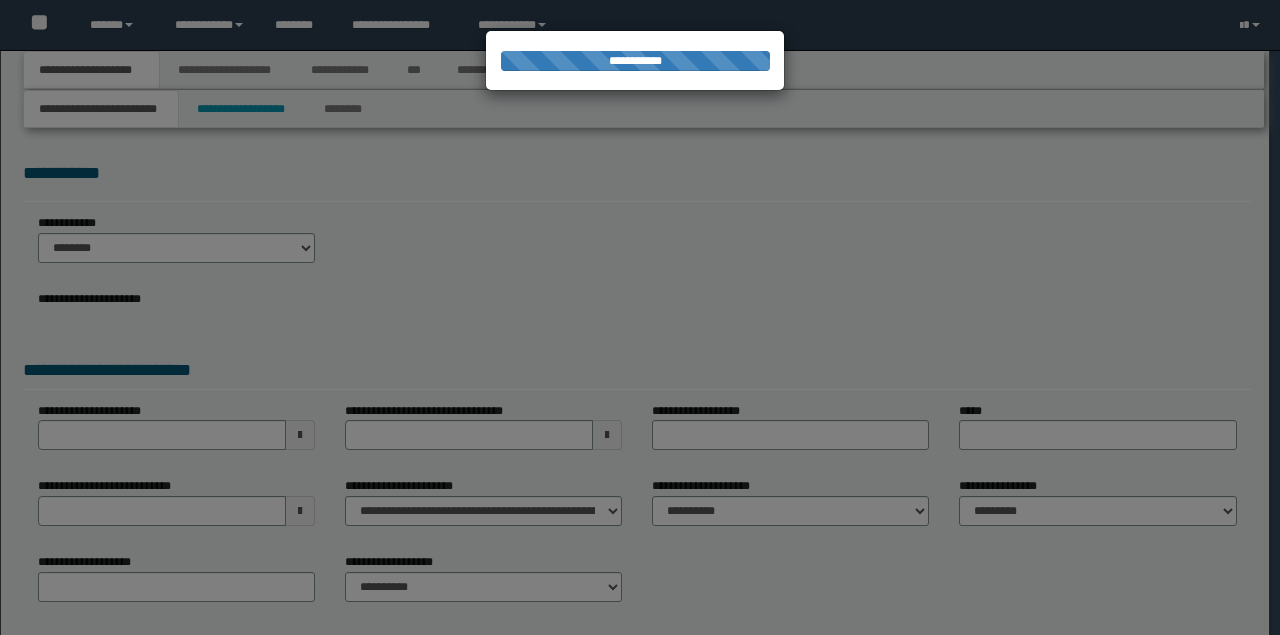 scroll, scrollTop: 0, scrollLeft: 0, axis: both 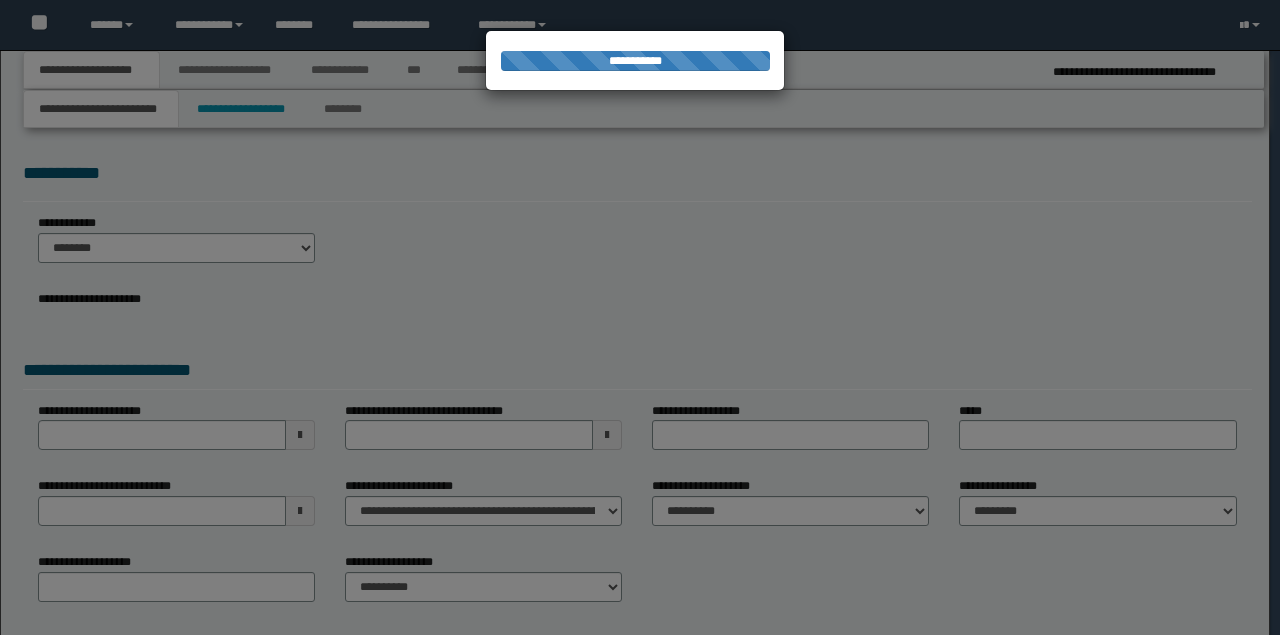 select on "*" 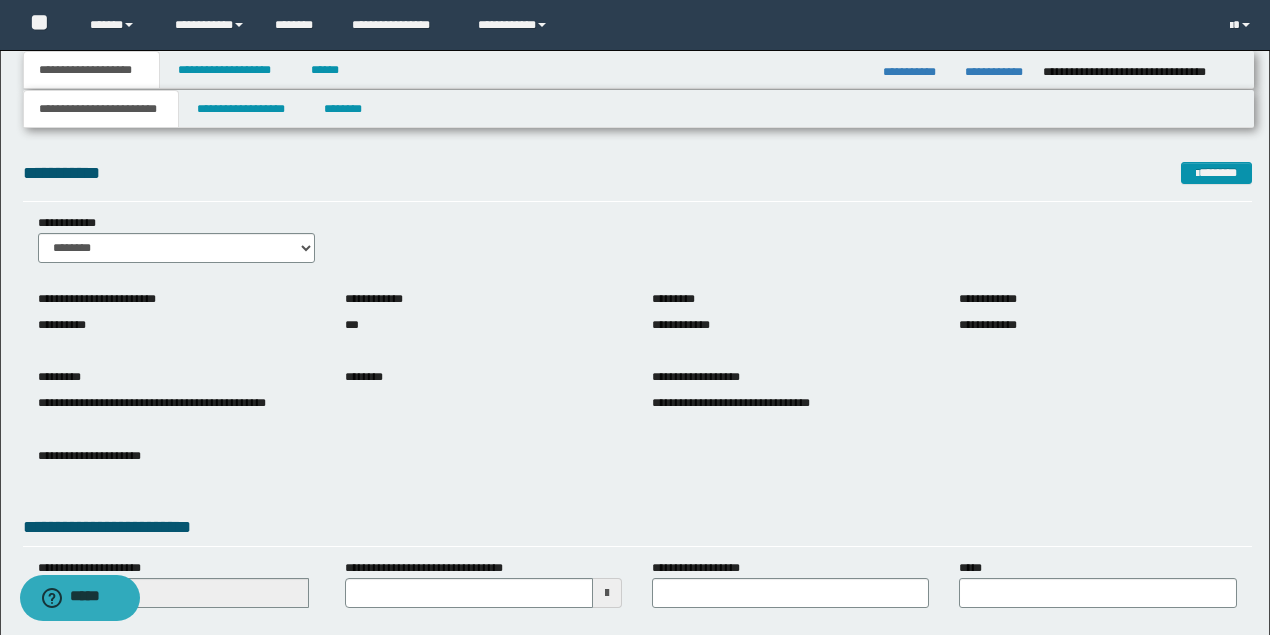 click on "**********" at bounding box center [92, 70] 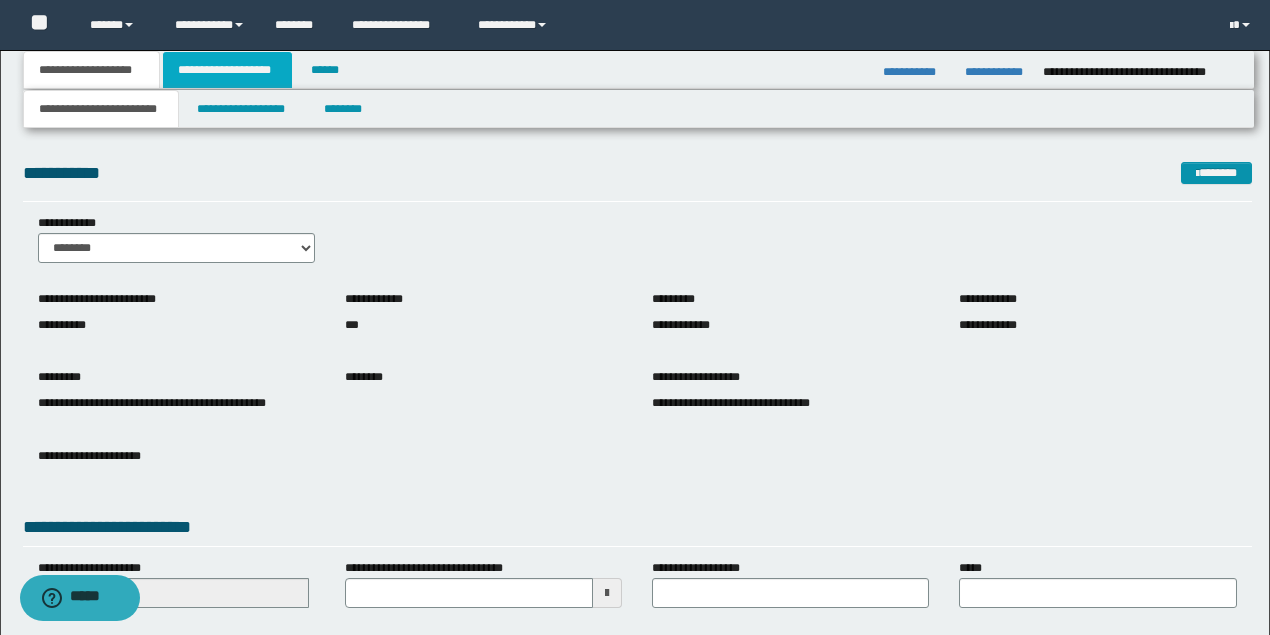 click on "**********" at bounding box center [227, 70] 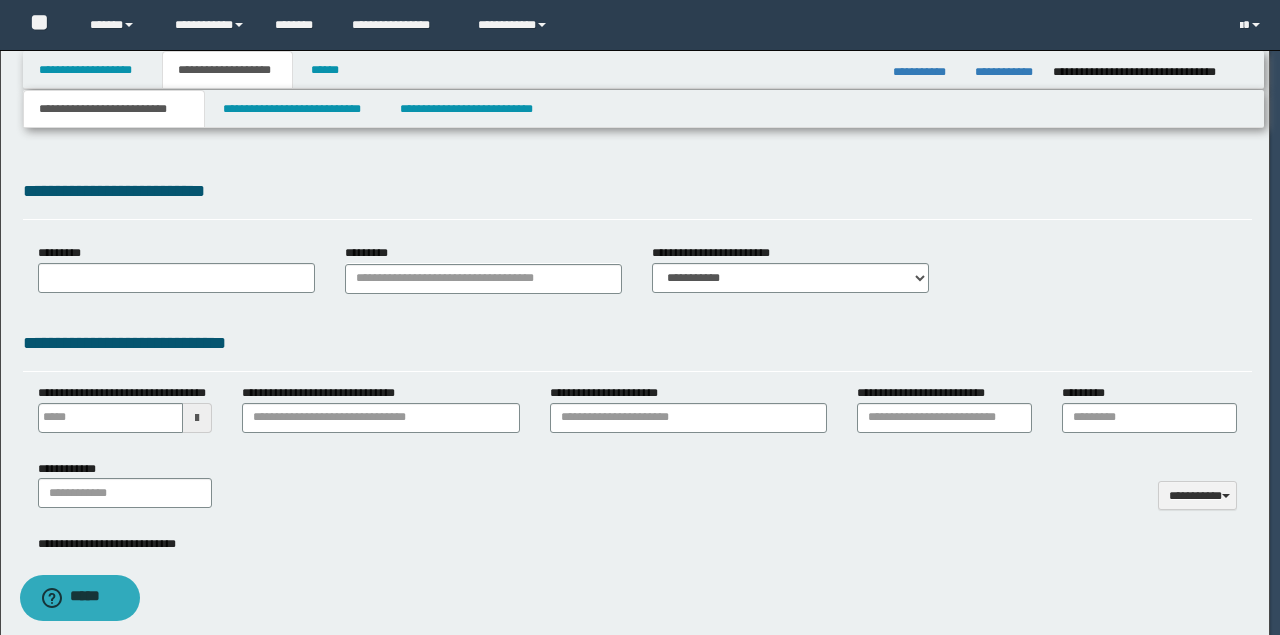 type on "**********" 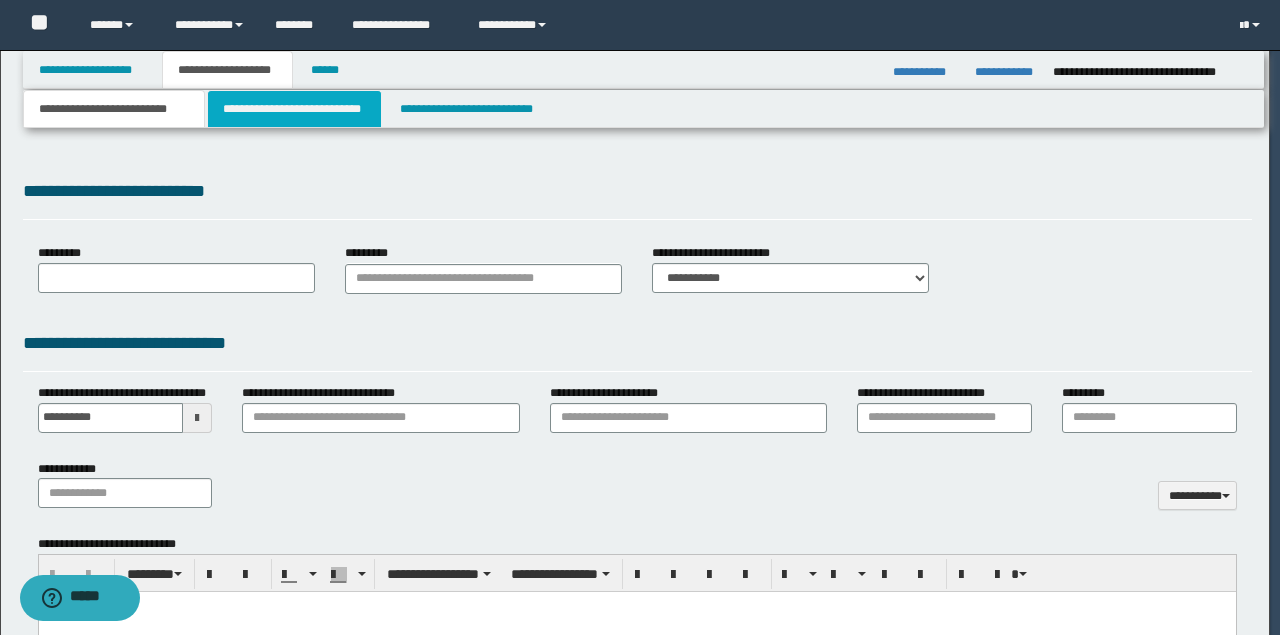 type on "**********" 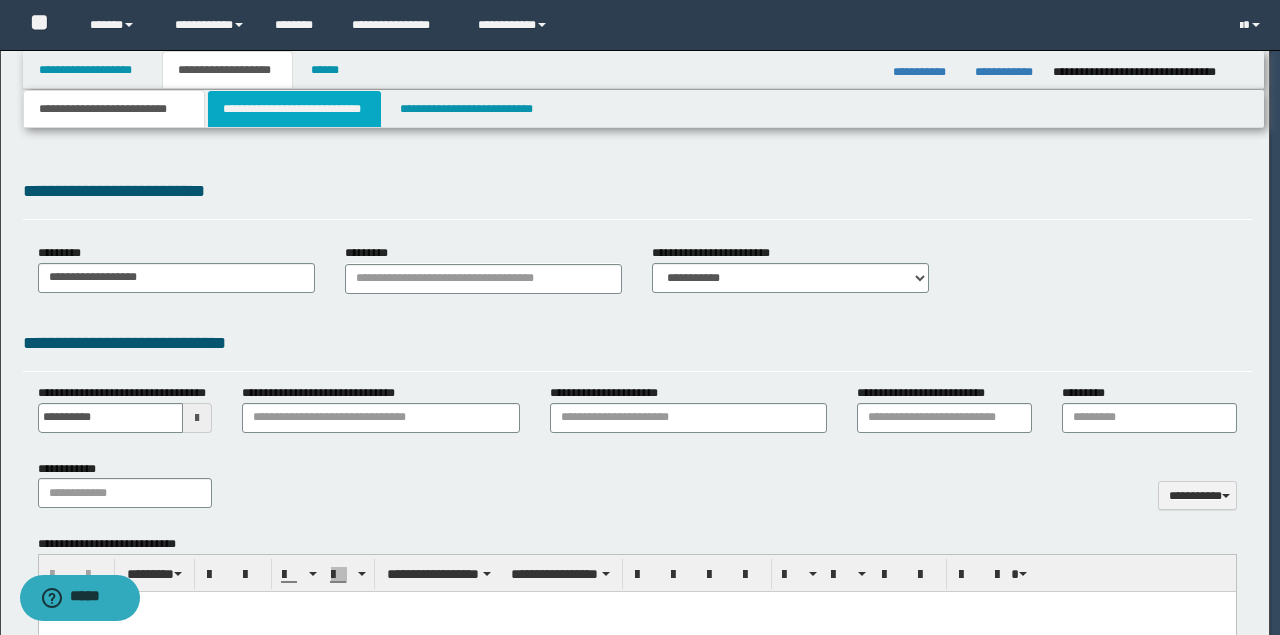 select on "*" 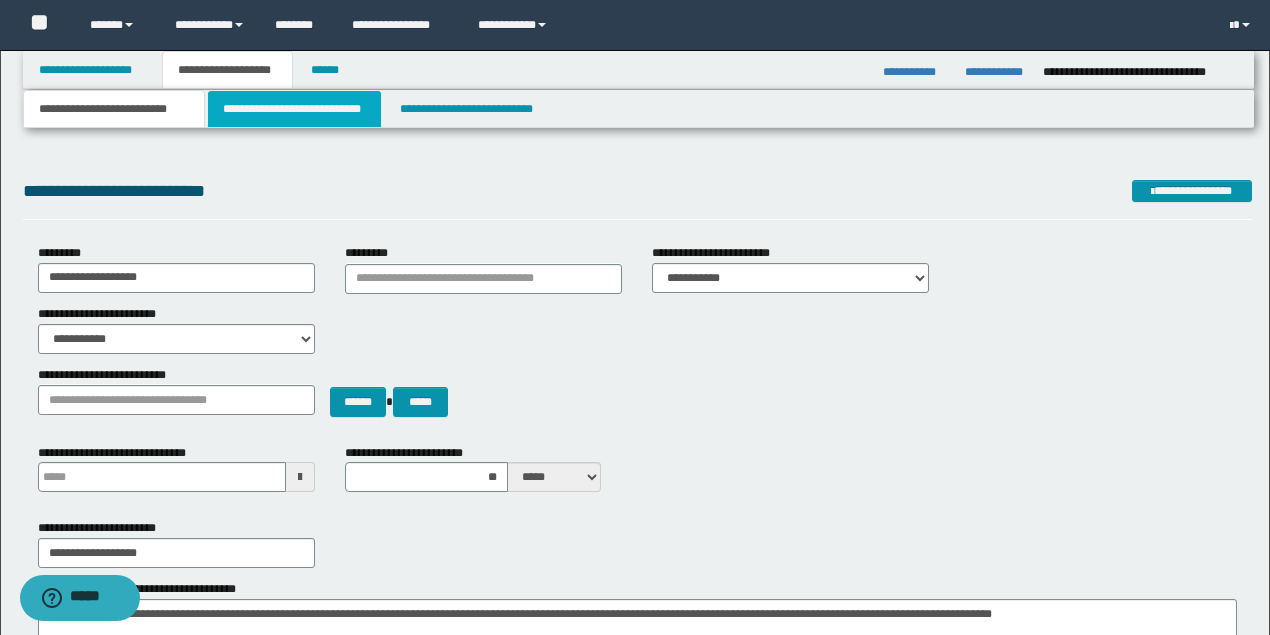 click on "**********" at bounding box center [294, 109] 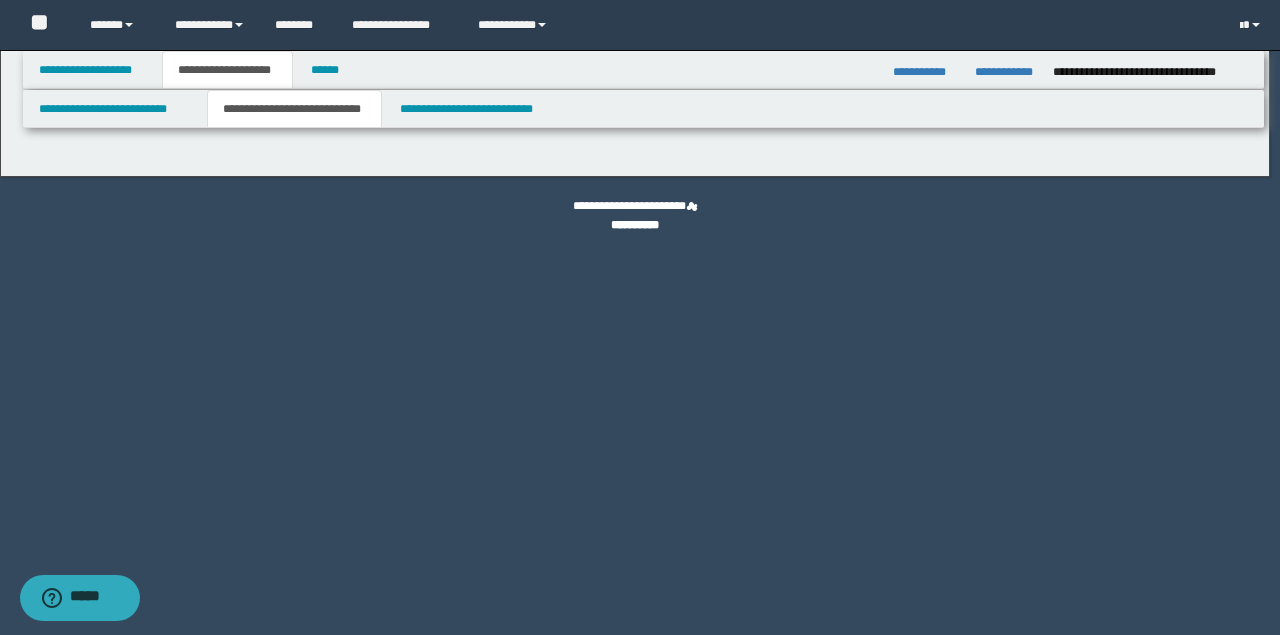 scroll, scrollTop: 0, scrollLeft: 0, axis: both 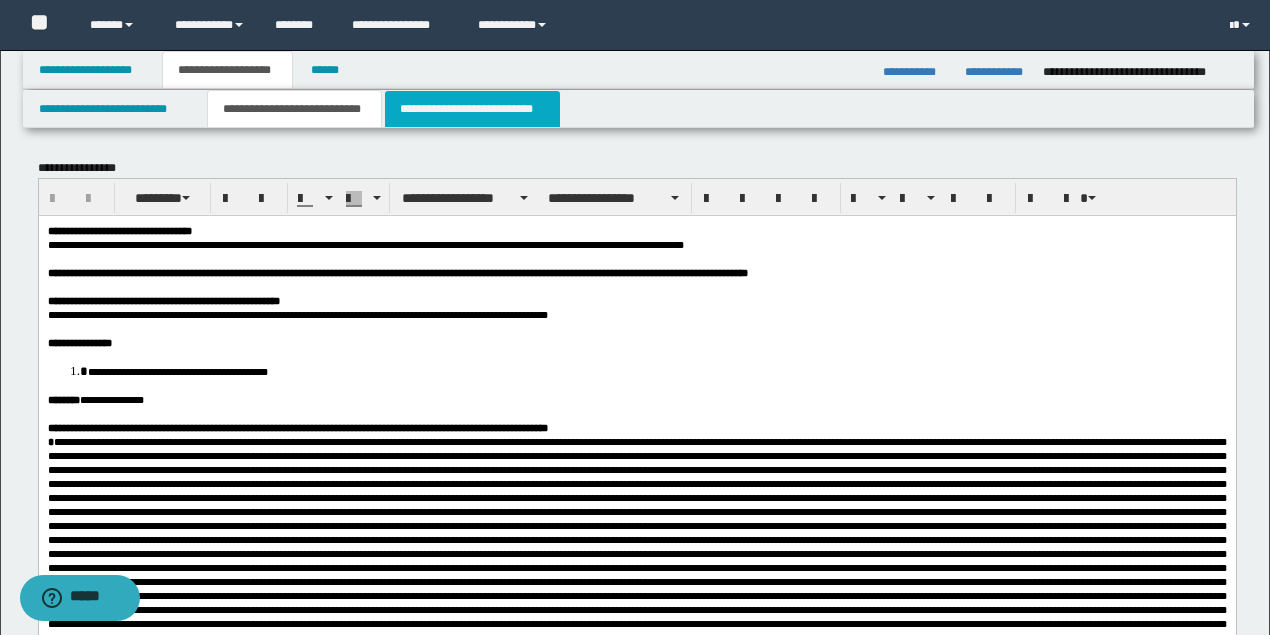click on "**********" at bounding box center [472, 109] 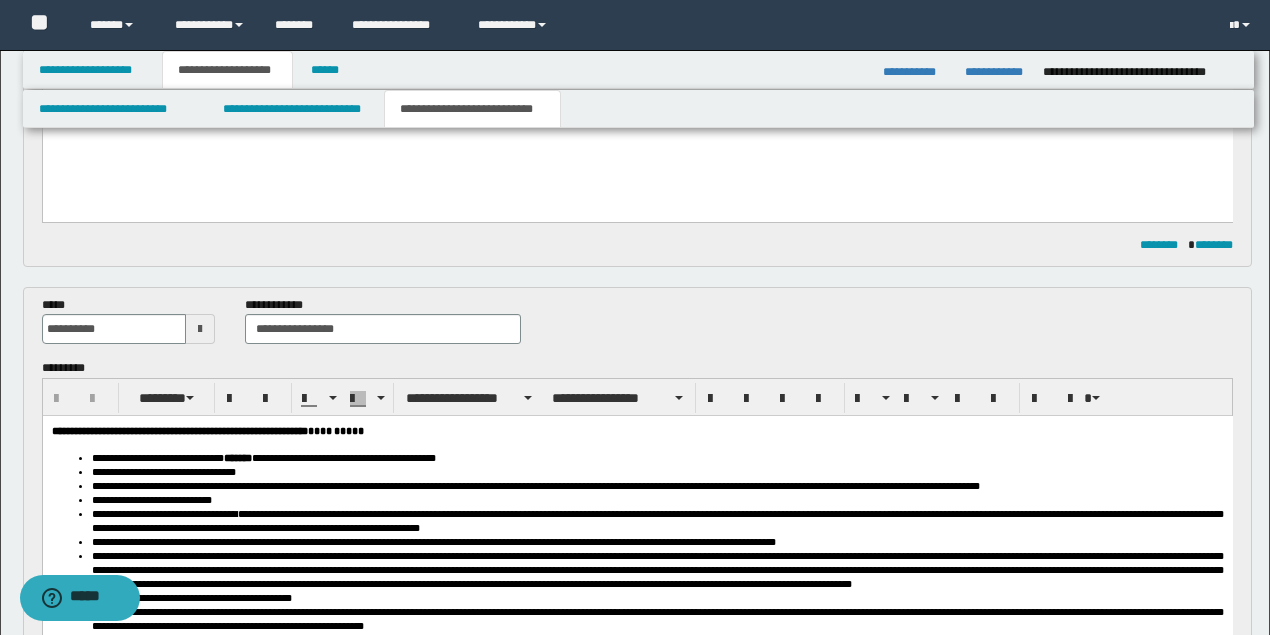 scroll, scrollTop: 800, scrollLeft: 0, axis: vertical 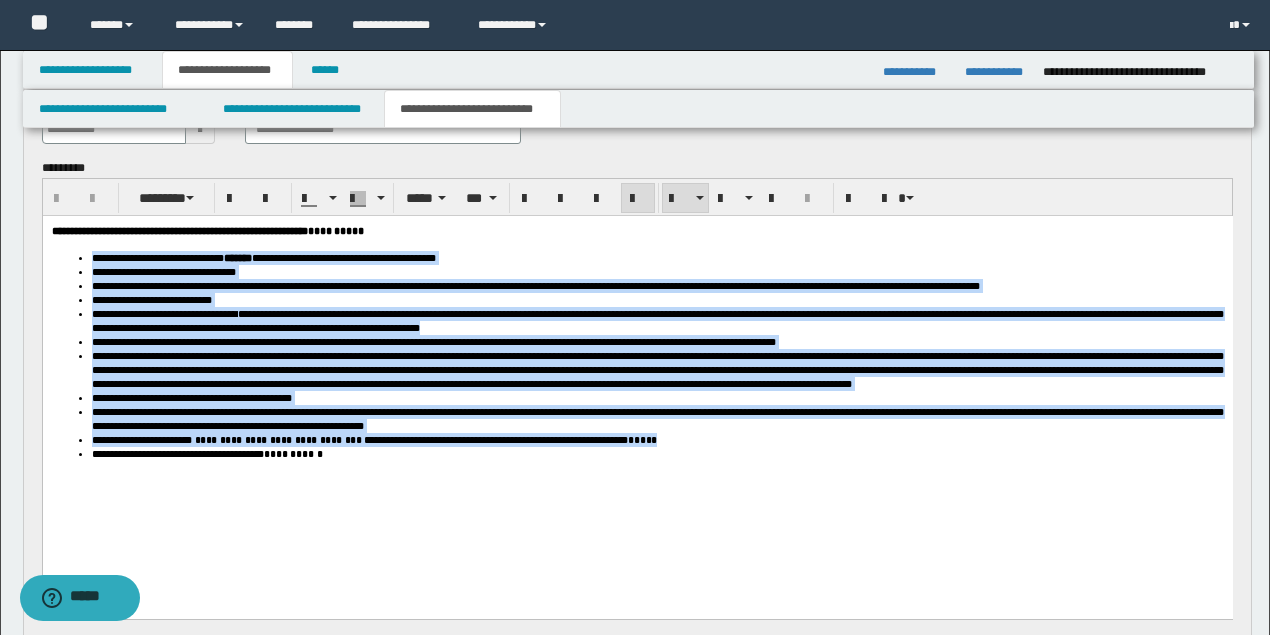 drag, startPoint x: 755, startPoint y: 477, endPoint x: 177, endPoint y: 281, distance: 610.32776 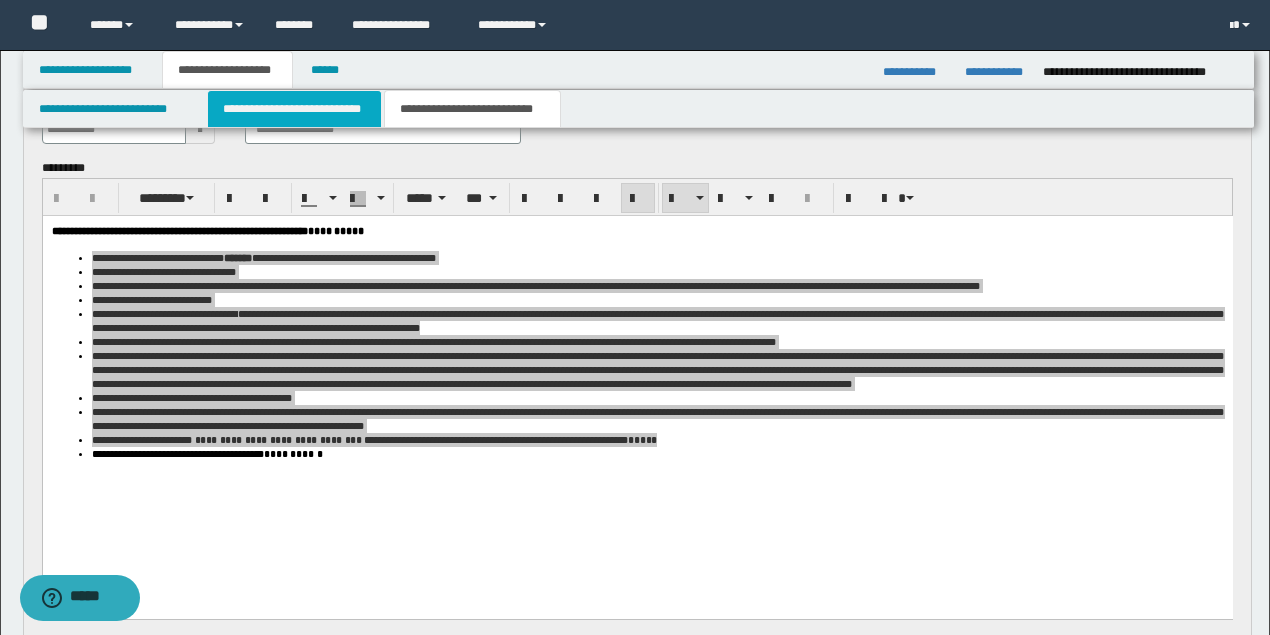 click on "**********" at bounding box center [294, 109] 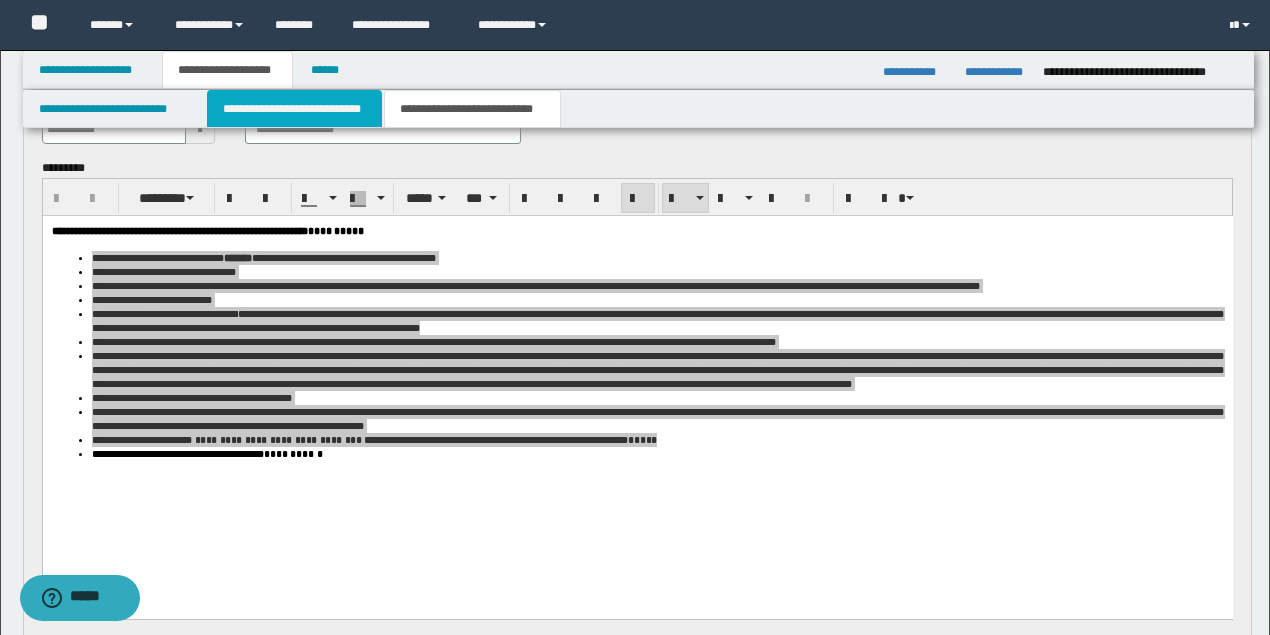 type 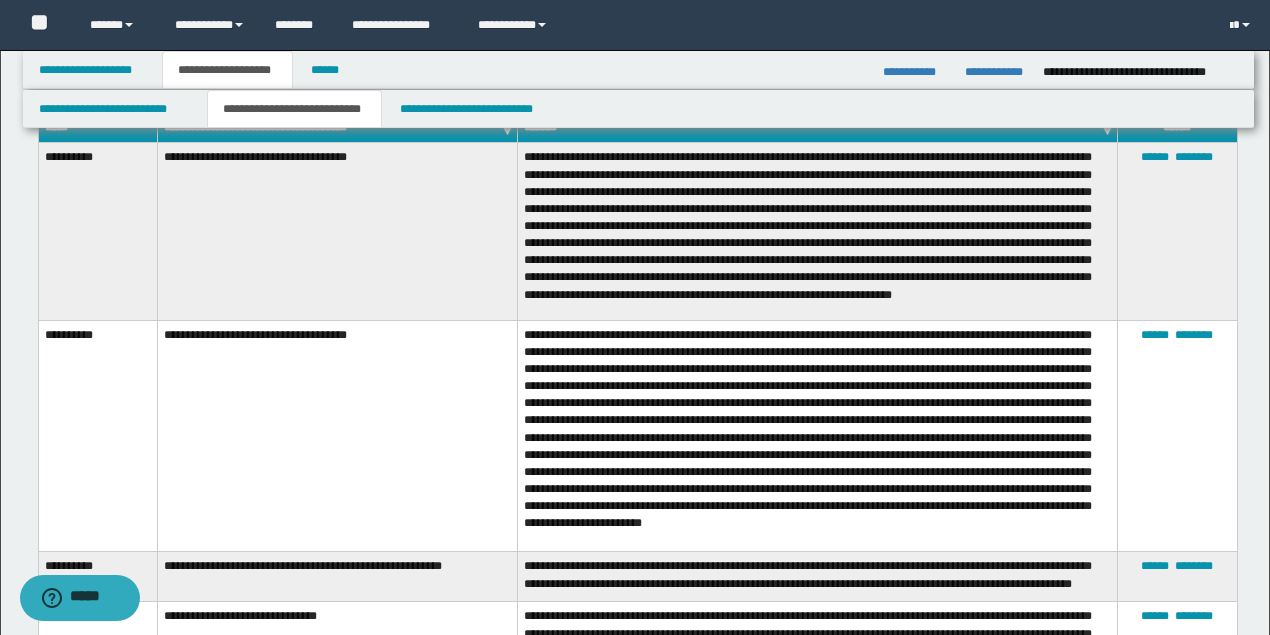 scroll, scrollTop: 666, scrollLeft: 0, axis: vertical 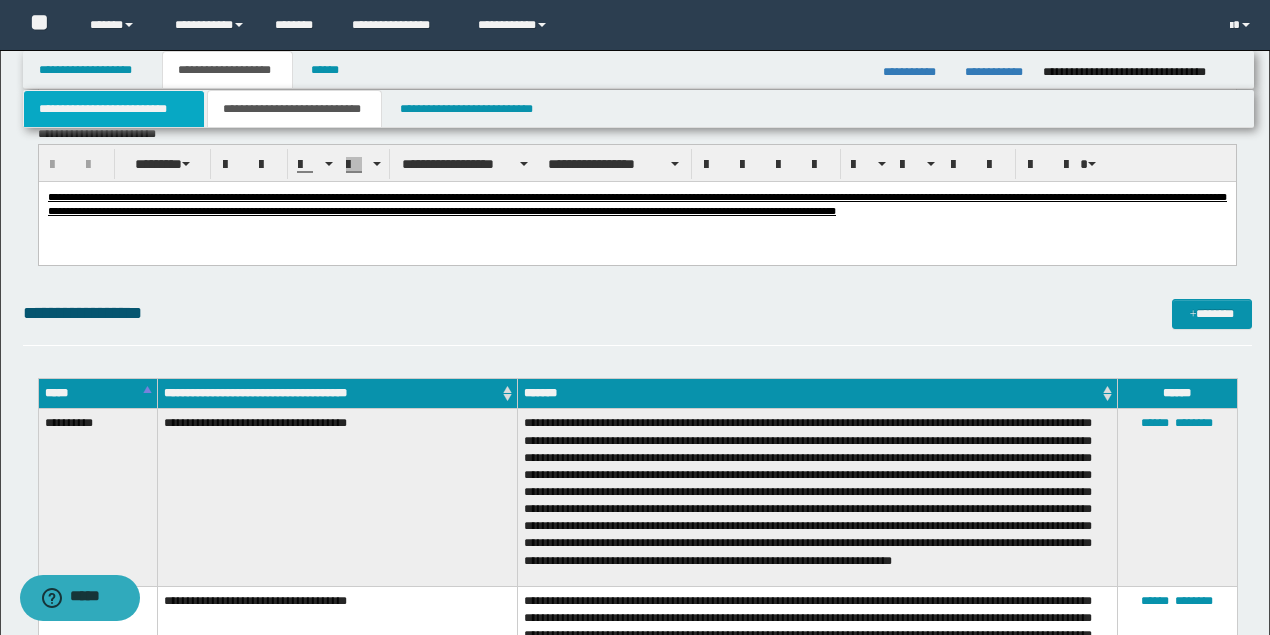 click on "**********" at bounding box center (114, 109) 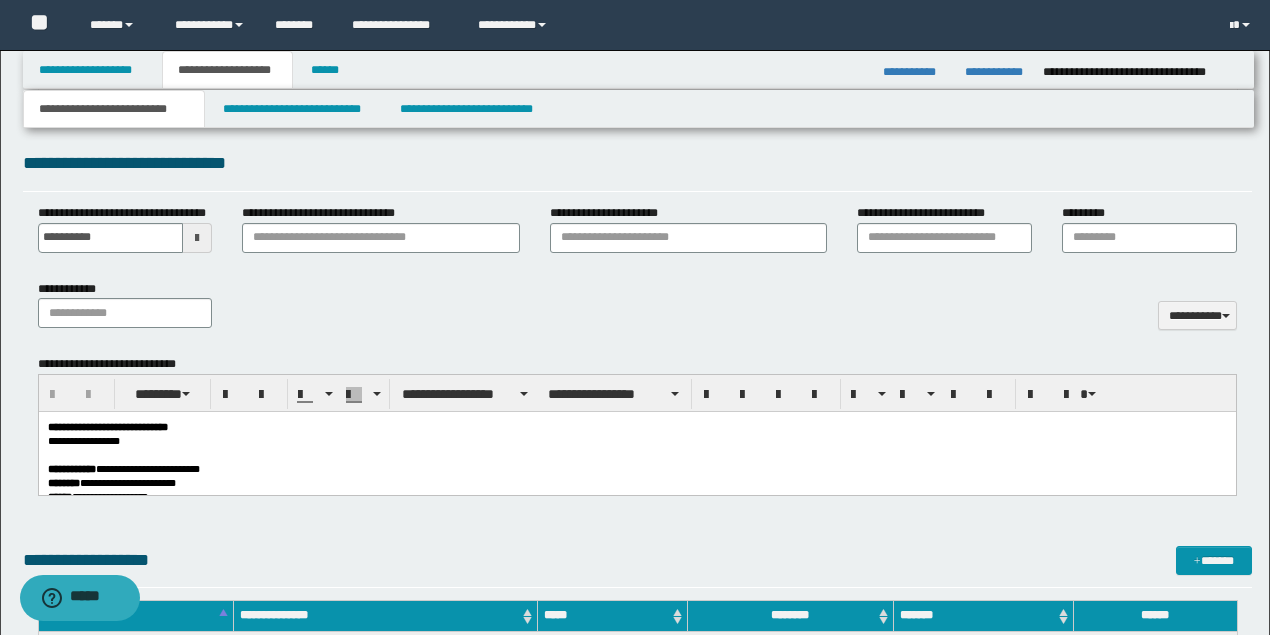 scroll, scrollTop: 1200, scrollLeft: 0, axis: vertical 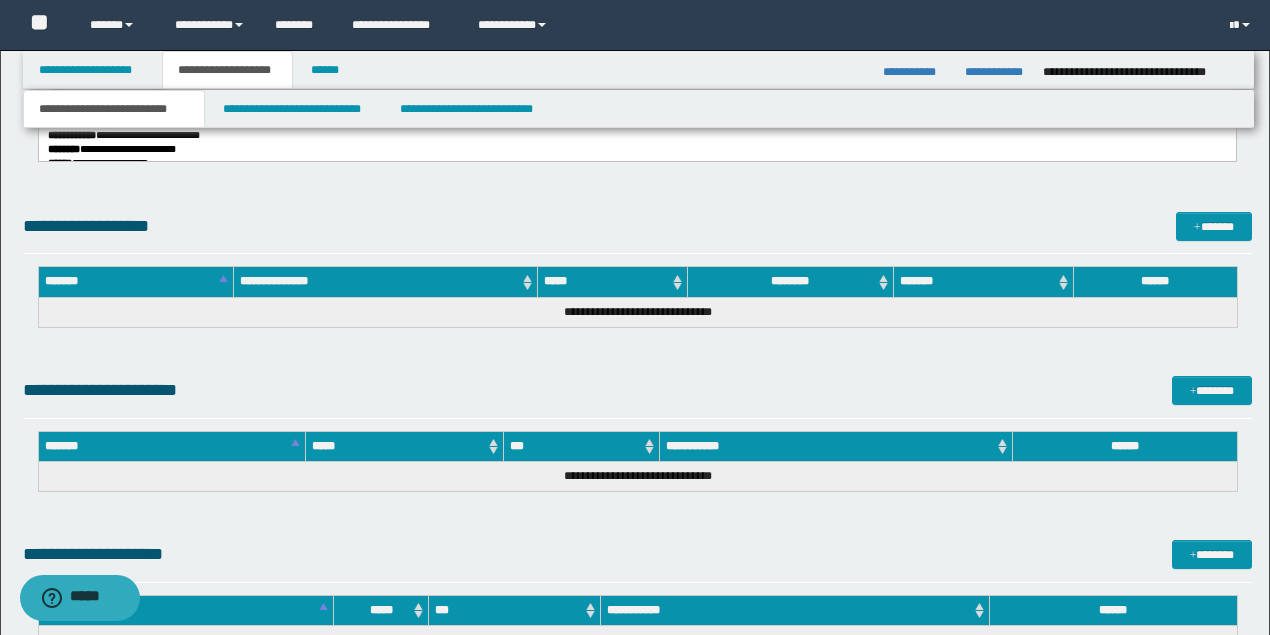 click on "**********" at bounding box center (636, 149) 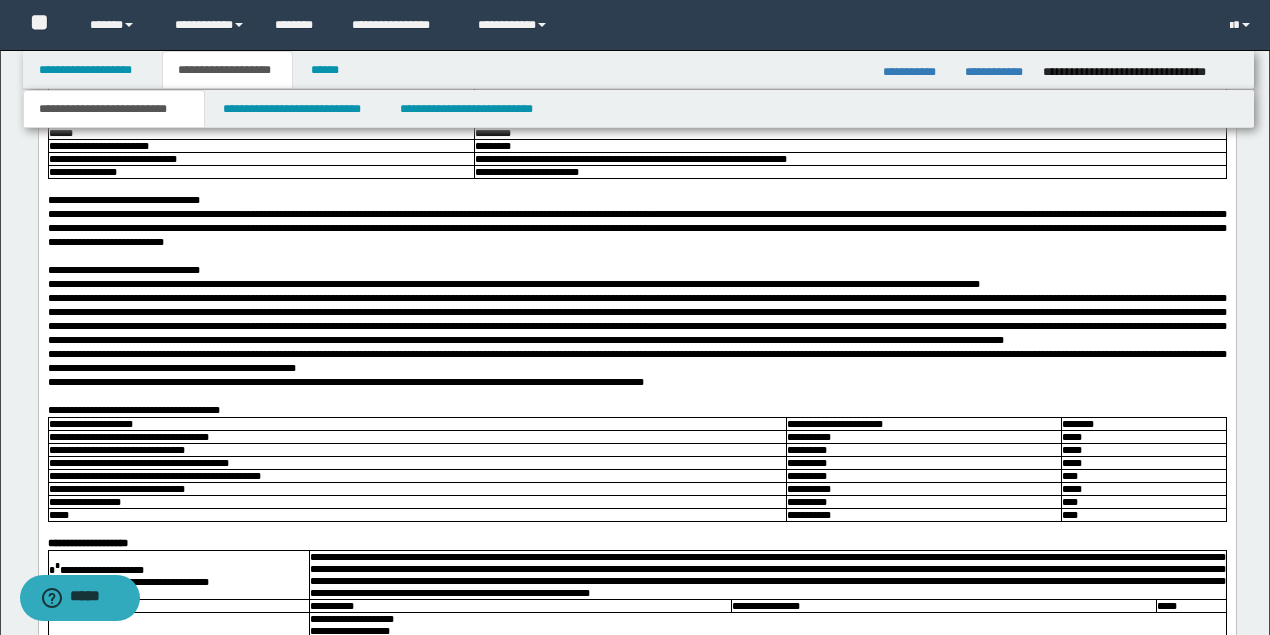 scroll, scrollTop: 1666, scrollLeft: 0, axis: vertical 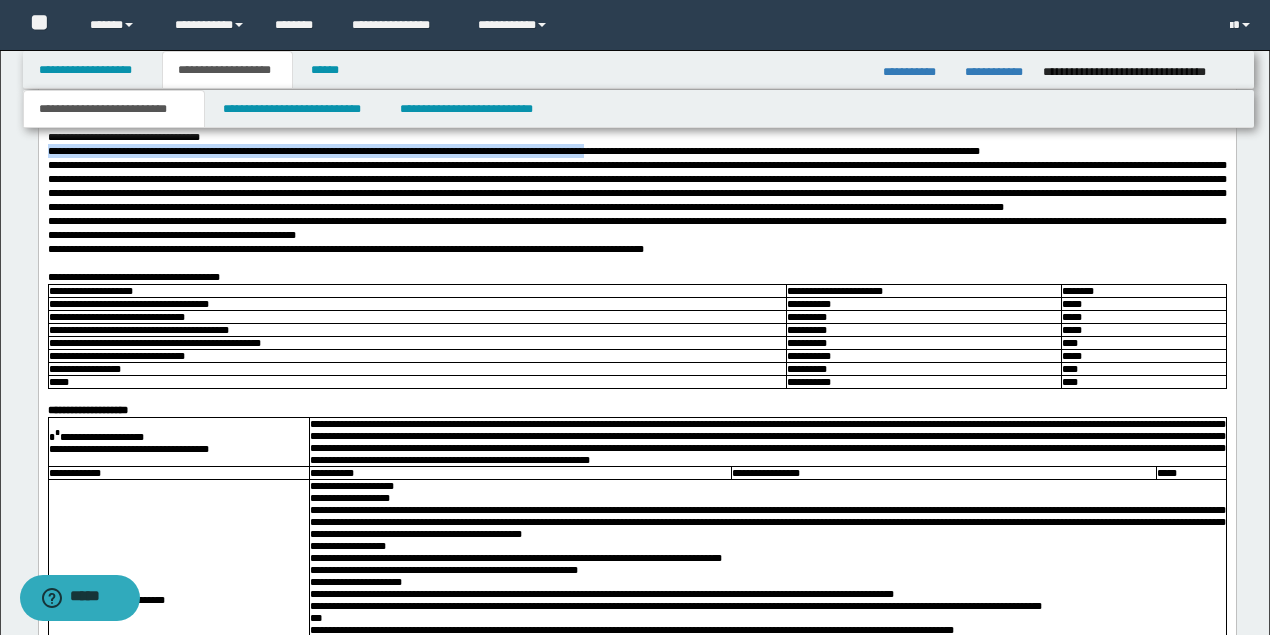 drag, startPoint x: 48, startPoint y: 263, endPoint x: 683, endPoint y: 275, distance: 635.1134 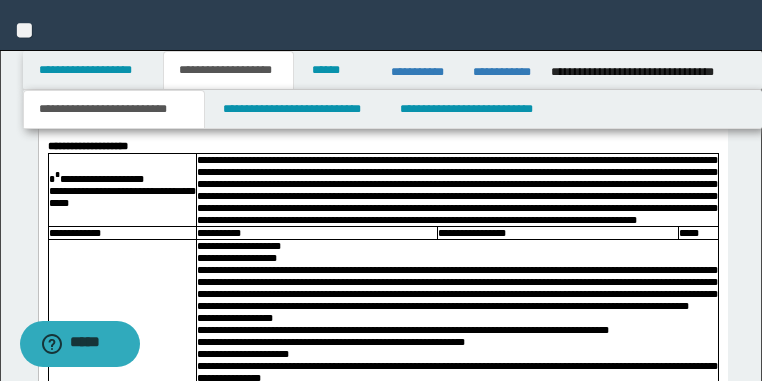 scroll, scrollTop: 2952, scrollLeft: 0, axis: vertical 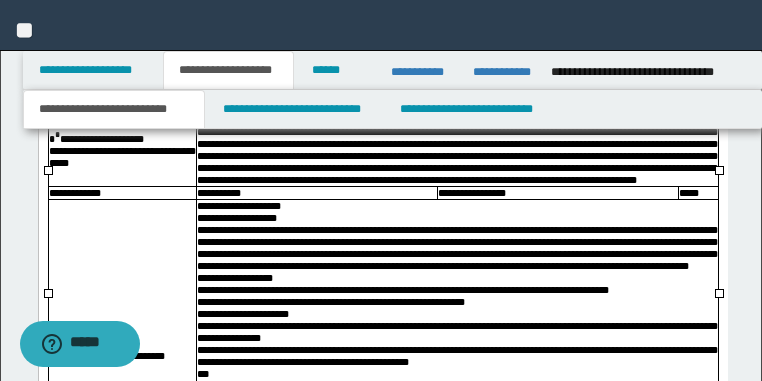 drag, startPoint x: 53, startPoint y: 195, endPoint x: 86, endPoint y: 199, distance: 33.24154 